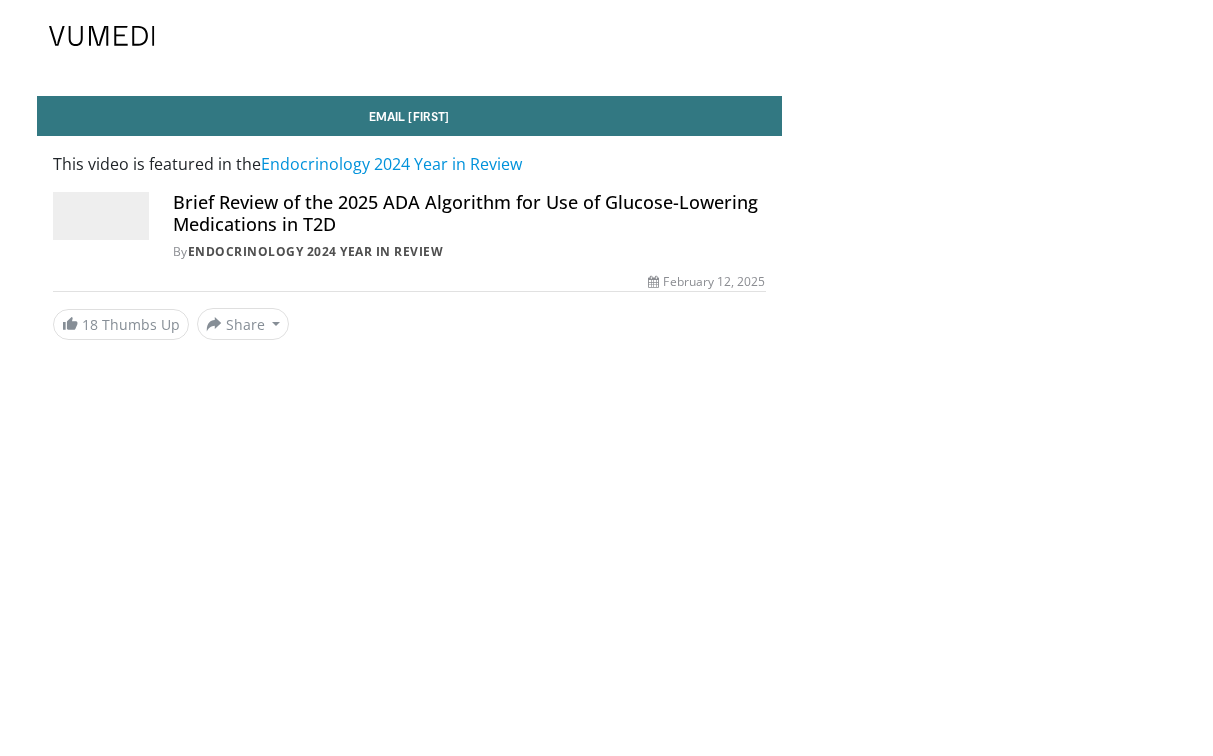 scroll, scrollTop: 0, scrollLeft: 0, axis: both 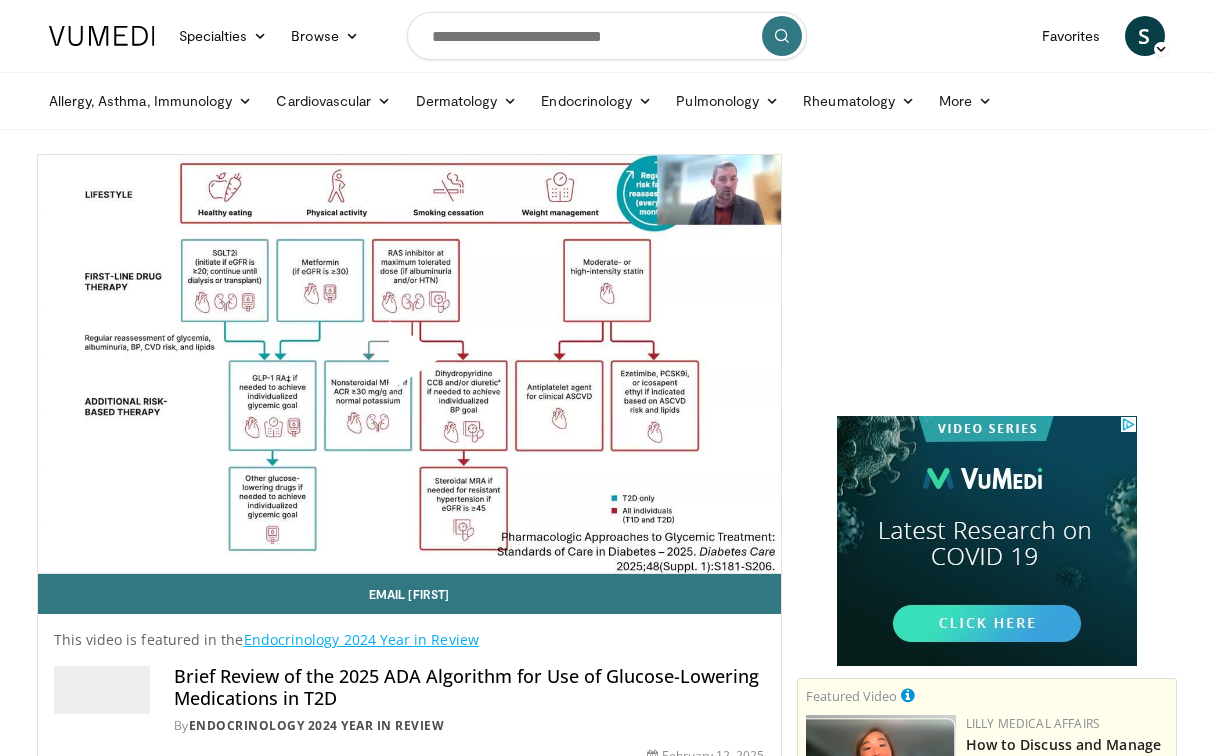 click at bounding box center [409, 364] 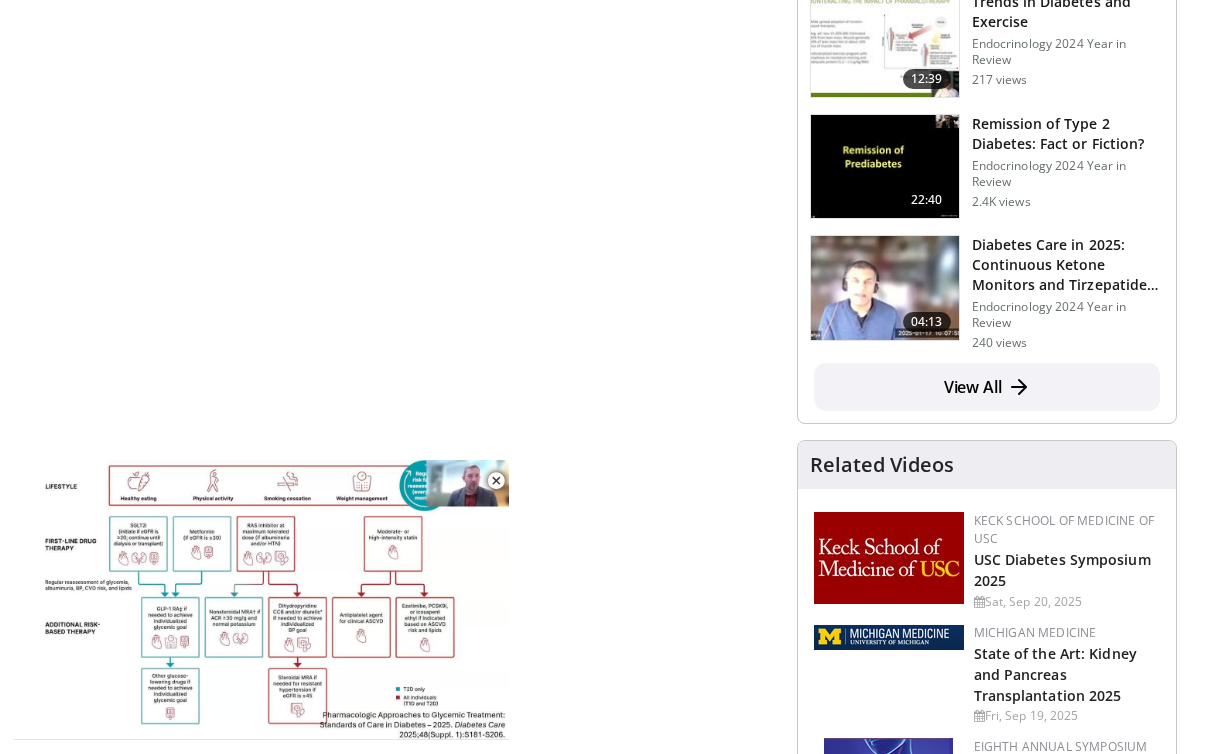 scroll, scrollTop: 1117, scrollLeft: 0, axis: vertical 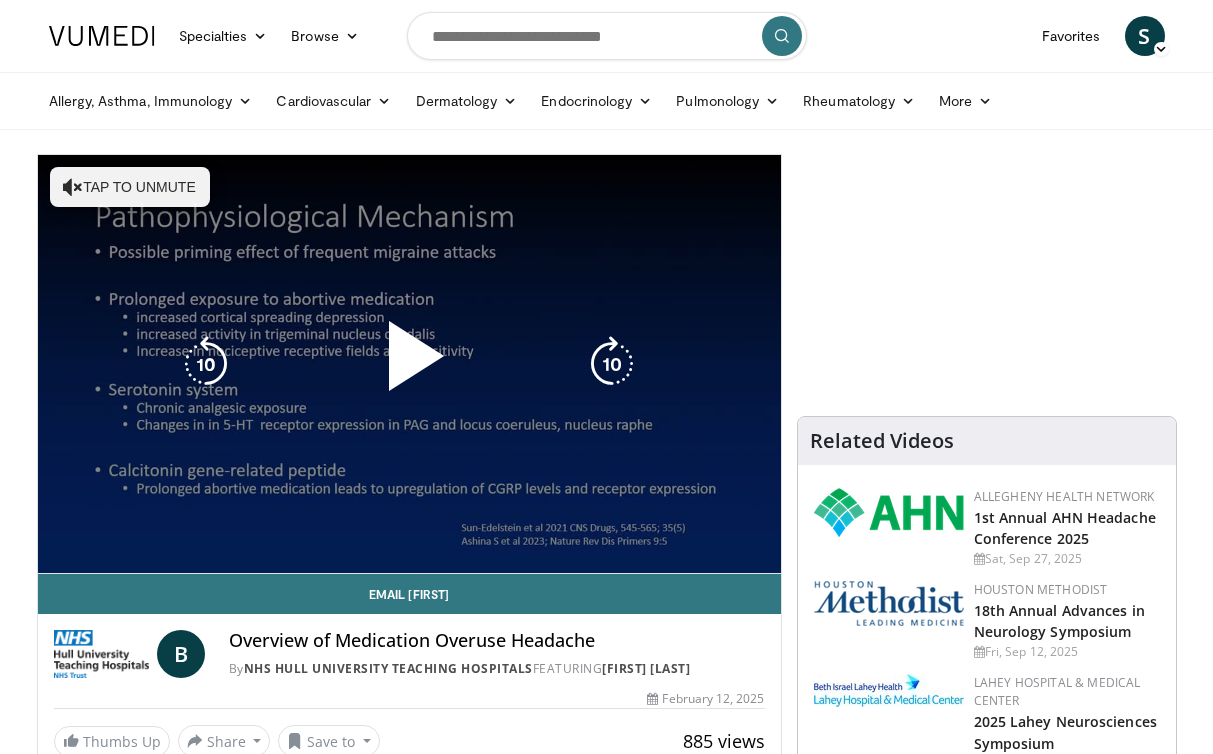 click on "Tap to unmute" at bounding box center [130, 187] 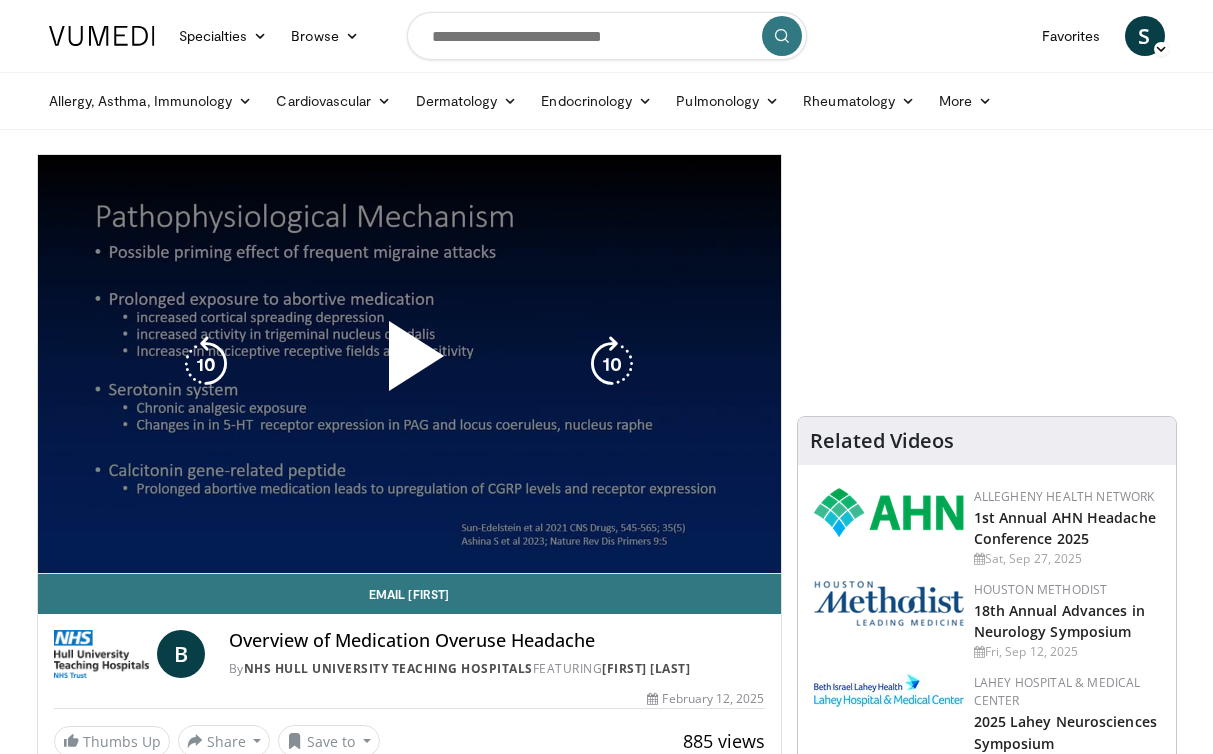 click at bounding box center [409, 364] 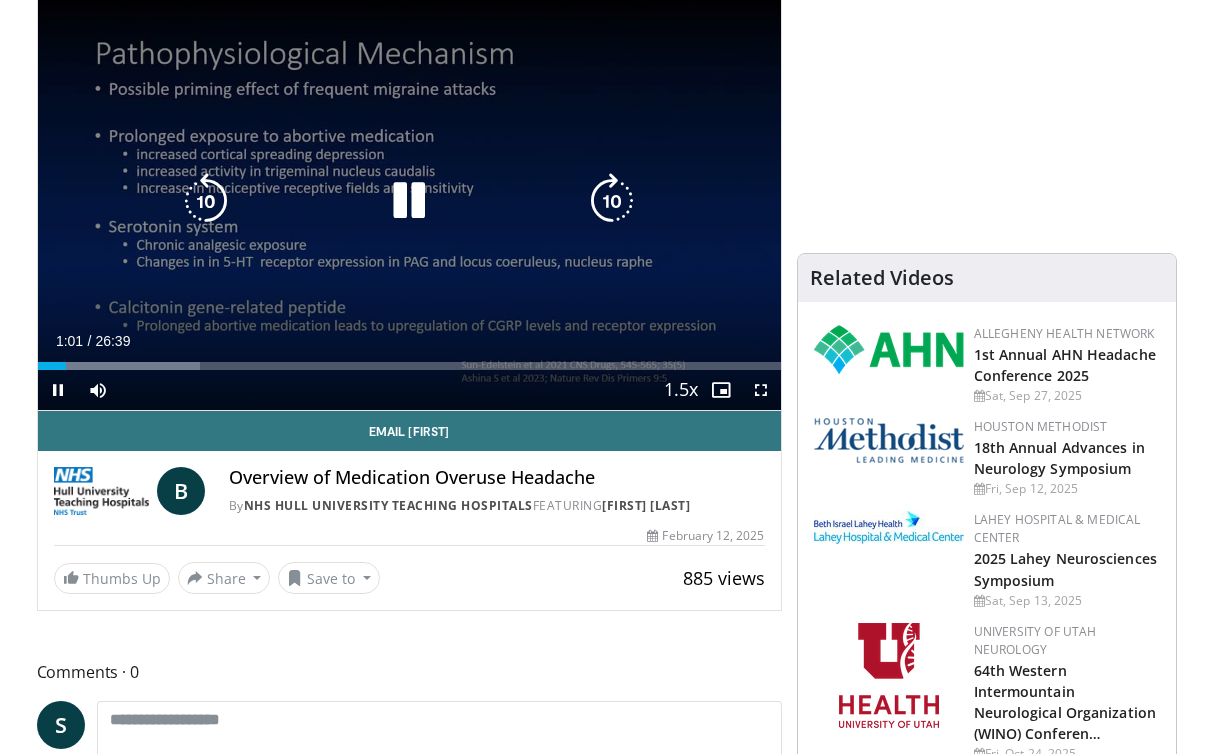 scroll, scrollTop: 171, scrollLeft: 0, axis: vertical 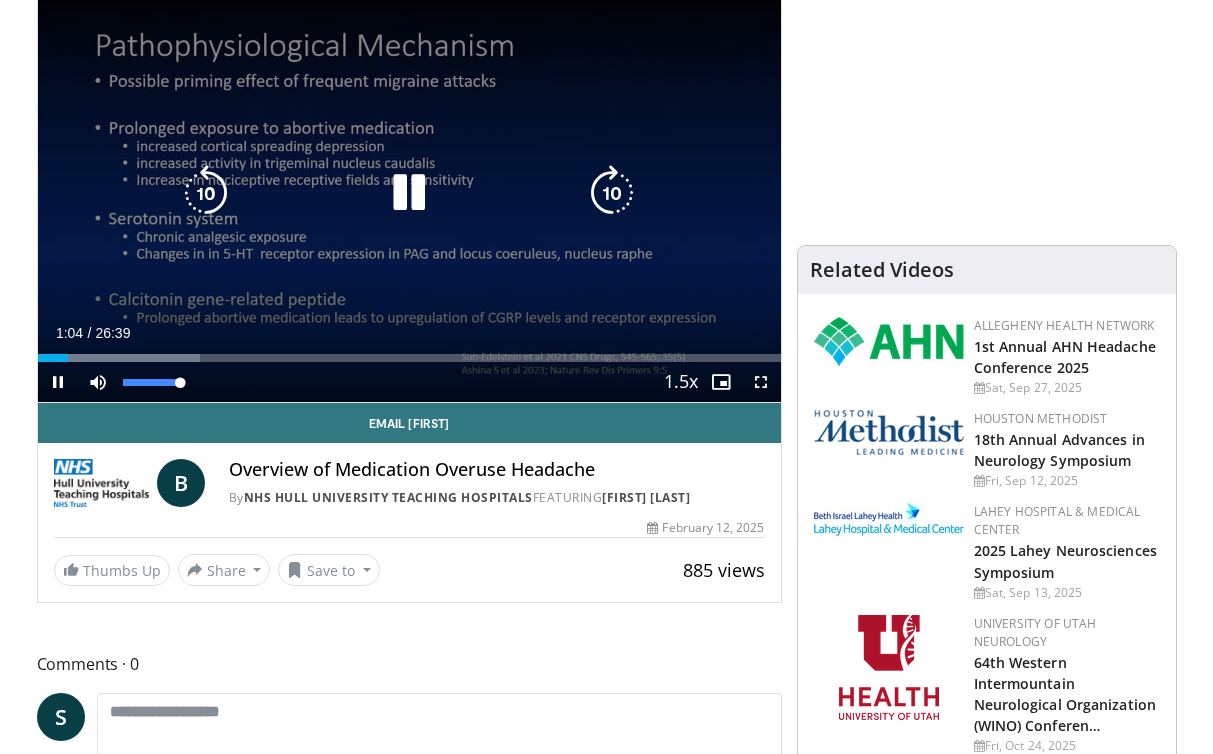 click at bounding box center (98, 382) 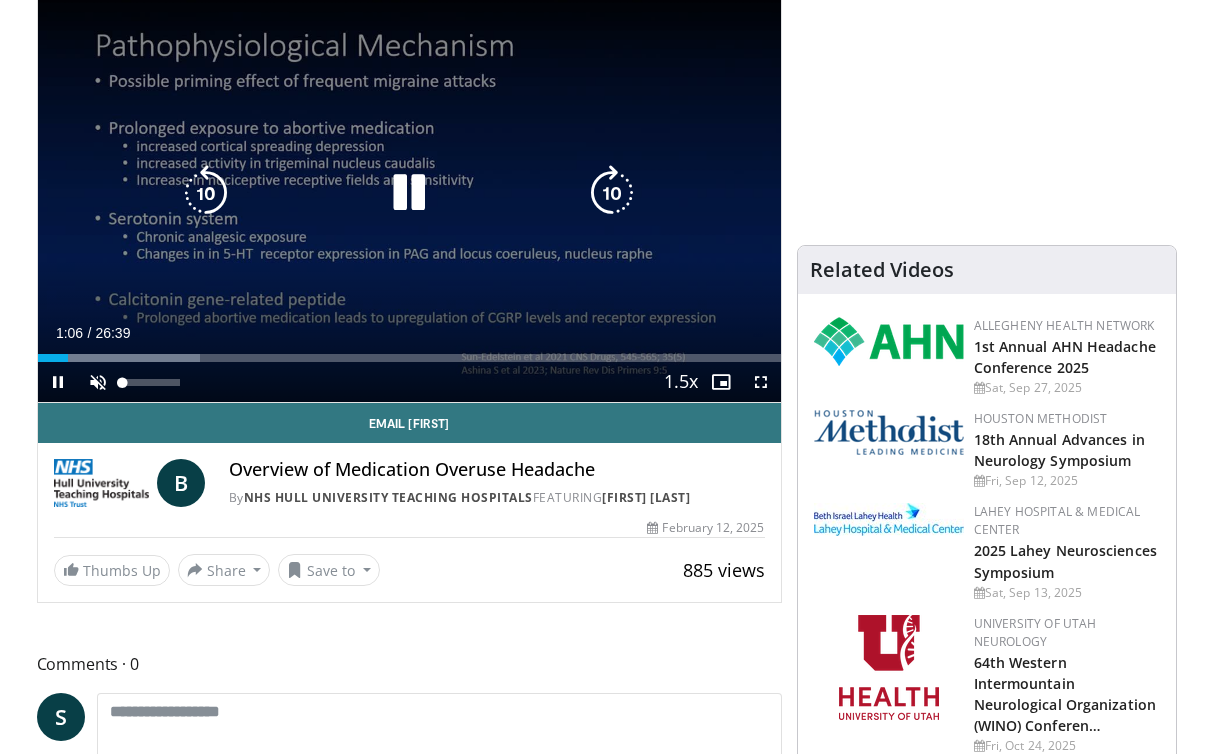 click at bounding box center (98, 382) 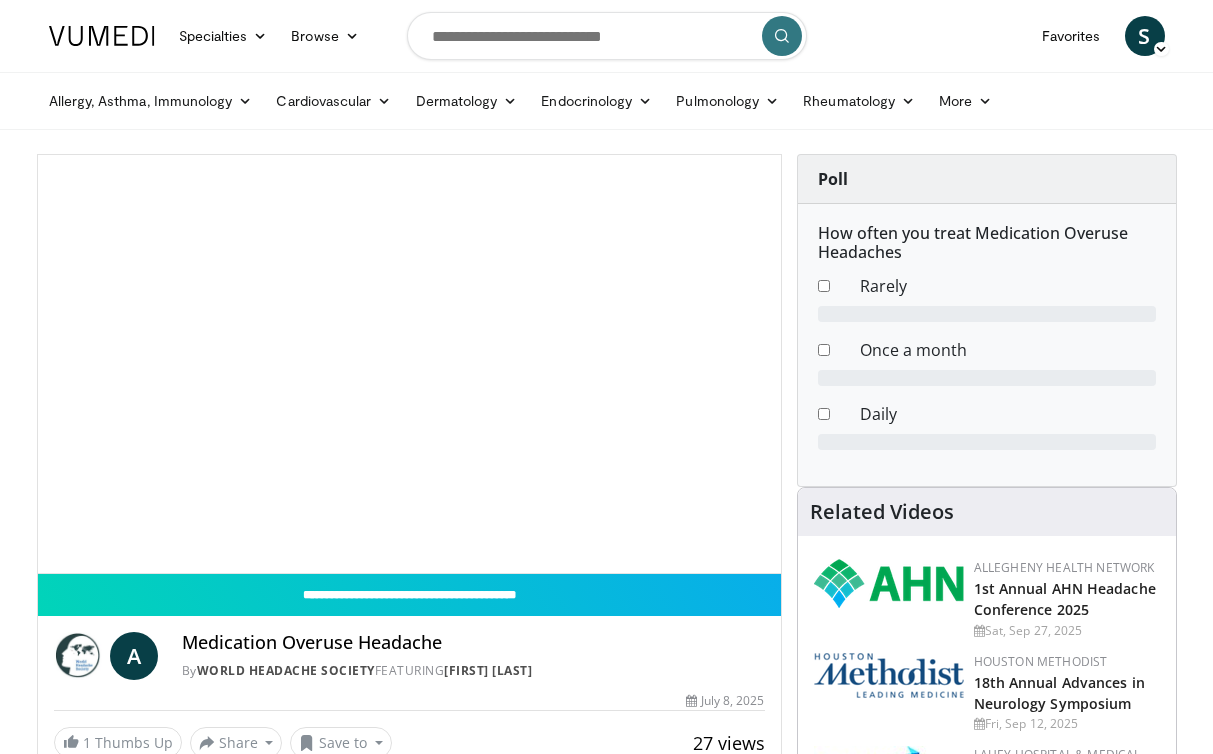scroll, scrollTop: 0, scrollLeft: 0, axis: both 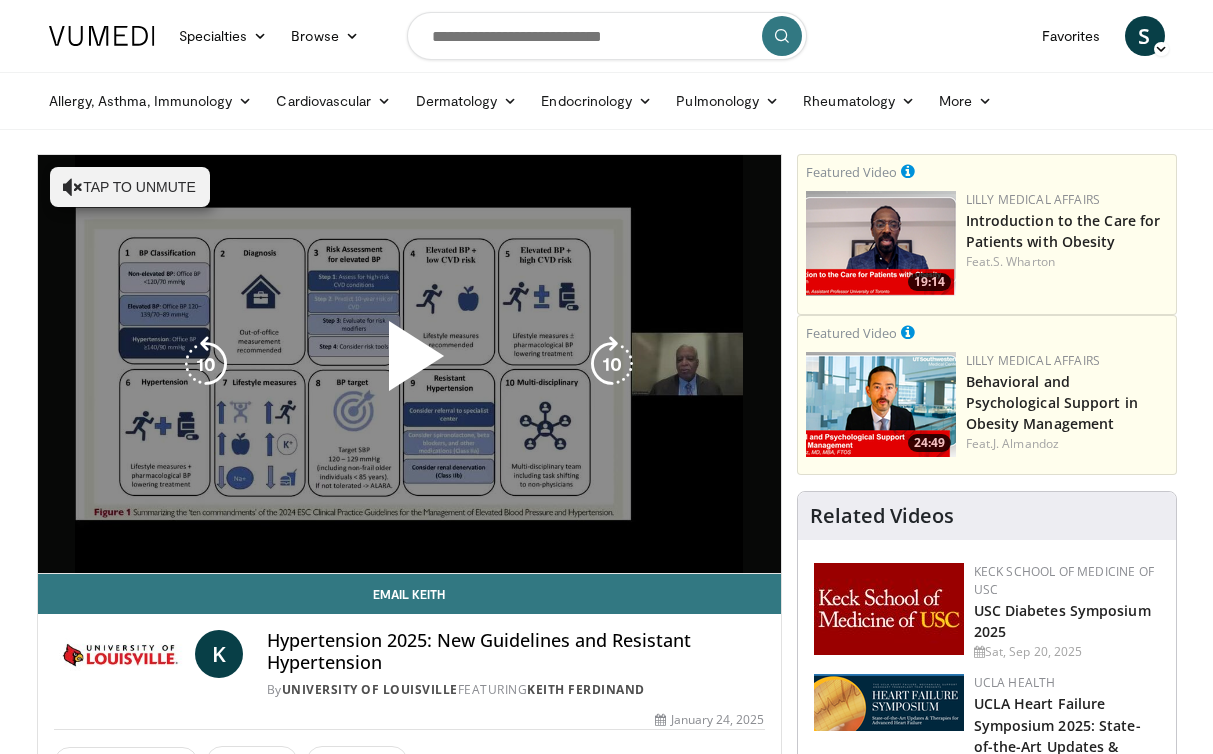 click on "Tap to unmute" at bounding box center (130, 187) 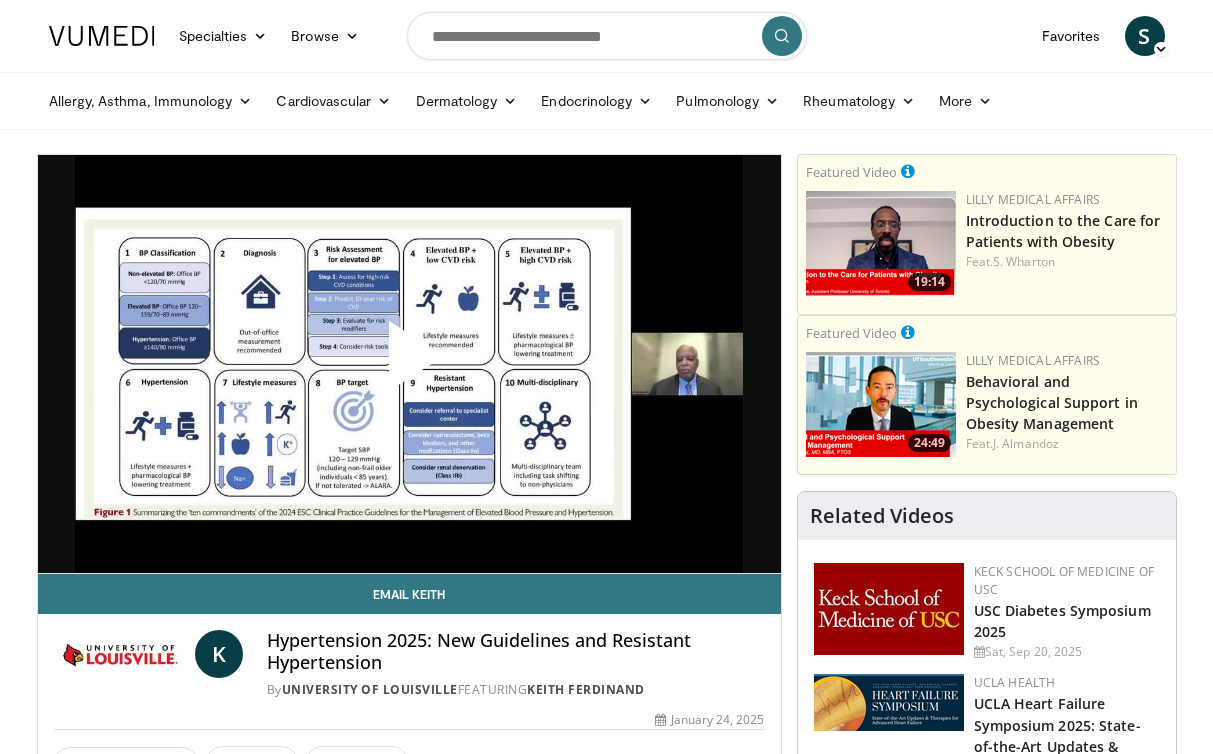 click at bounding box center [409, 364] 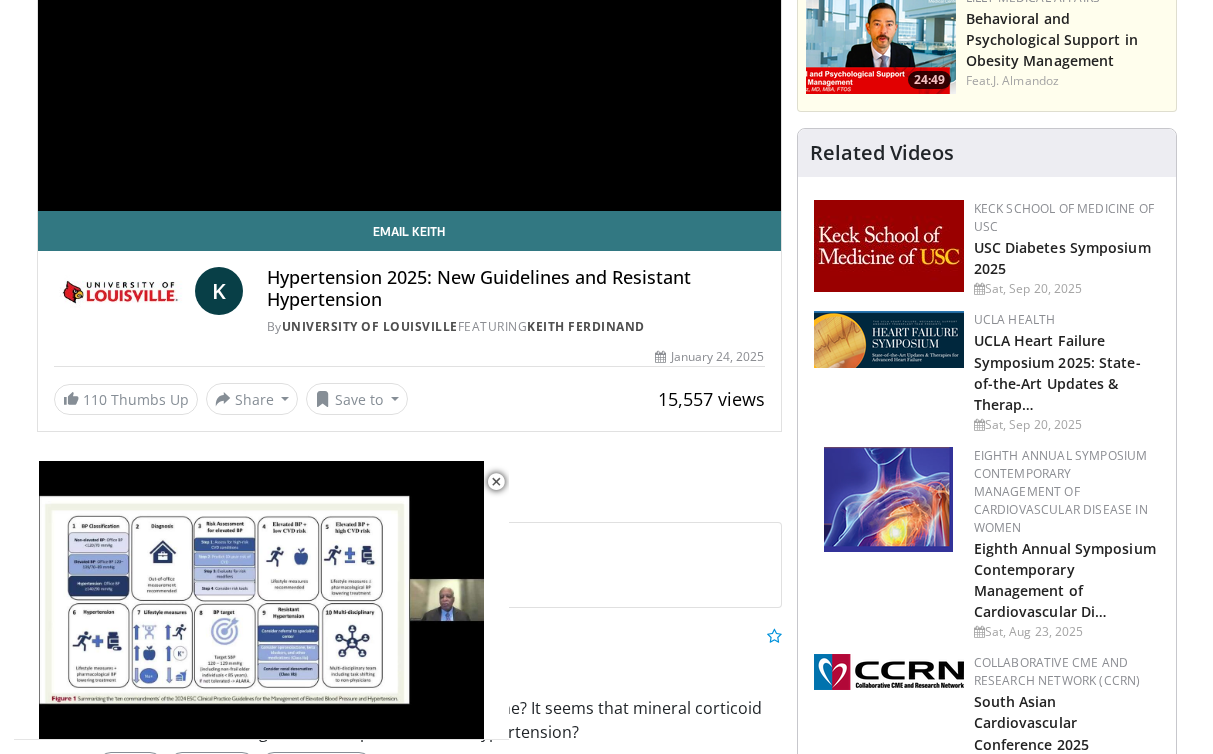 scroll, scrollTop: 377, scrollLeft: 0, axis: vertical 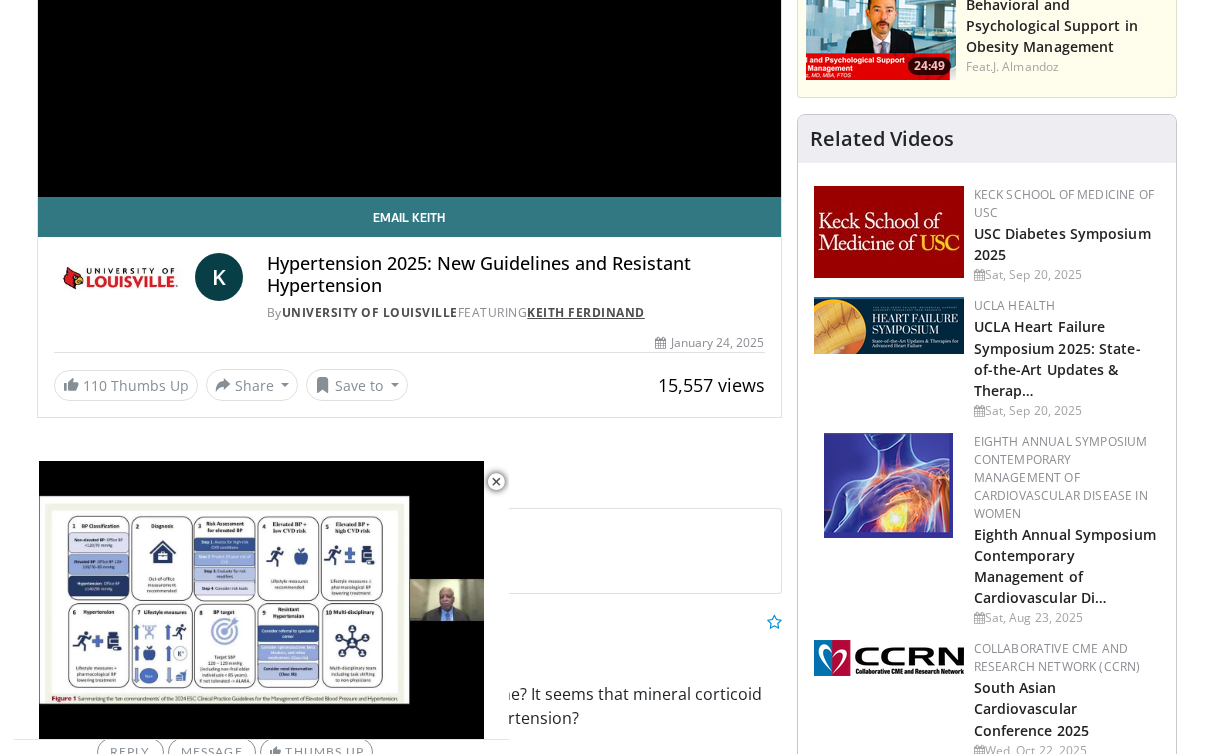 click at bounding box center (496, 482) 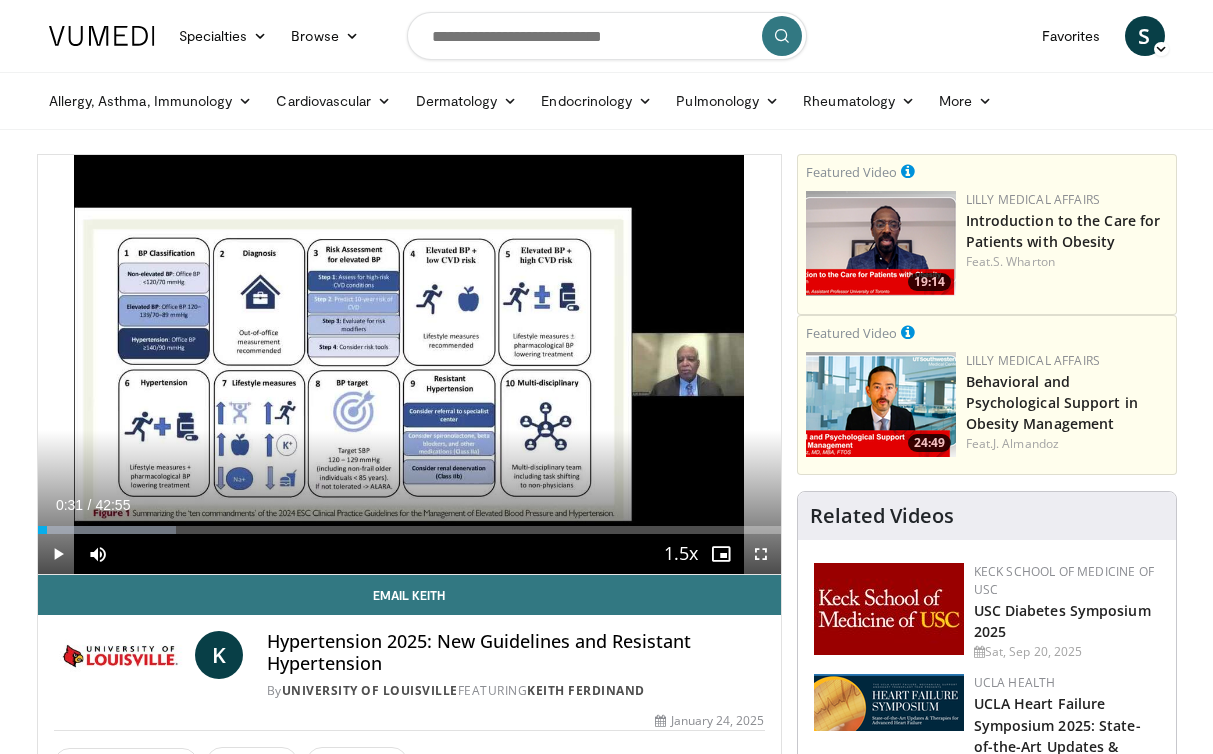 scroll, scrollTop: 0, scrollLeft: 0, axis: both 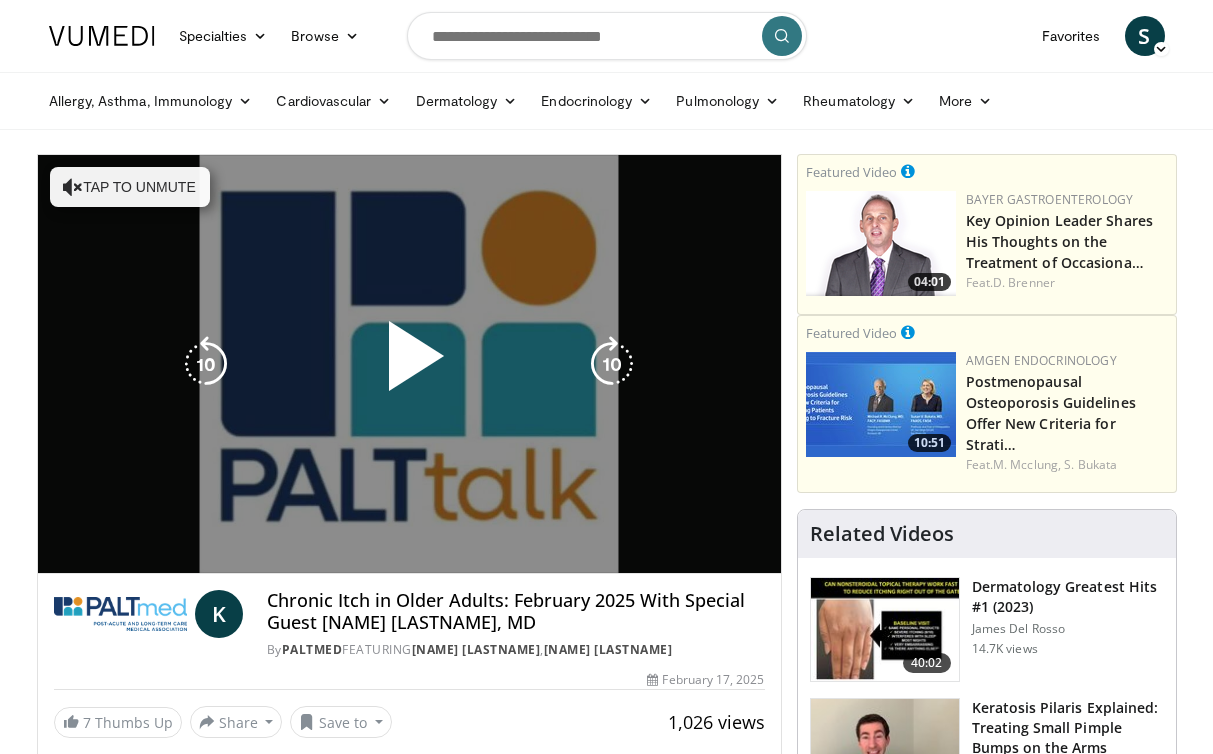 click on "Tap to unmute" at bounding box center (130, 187) 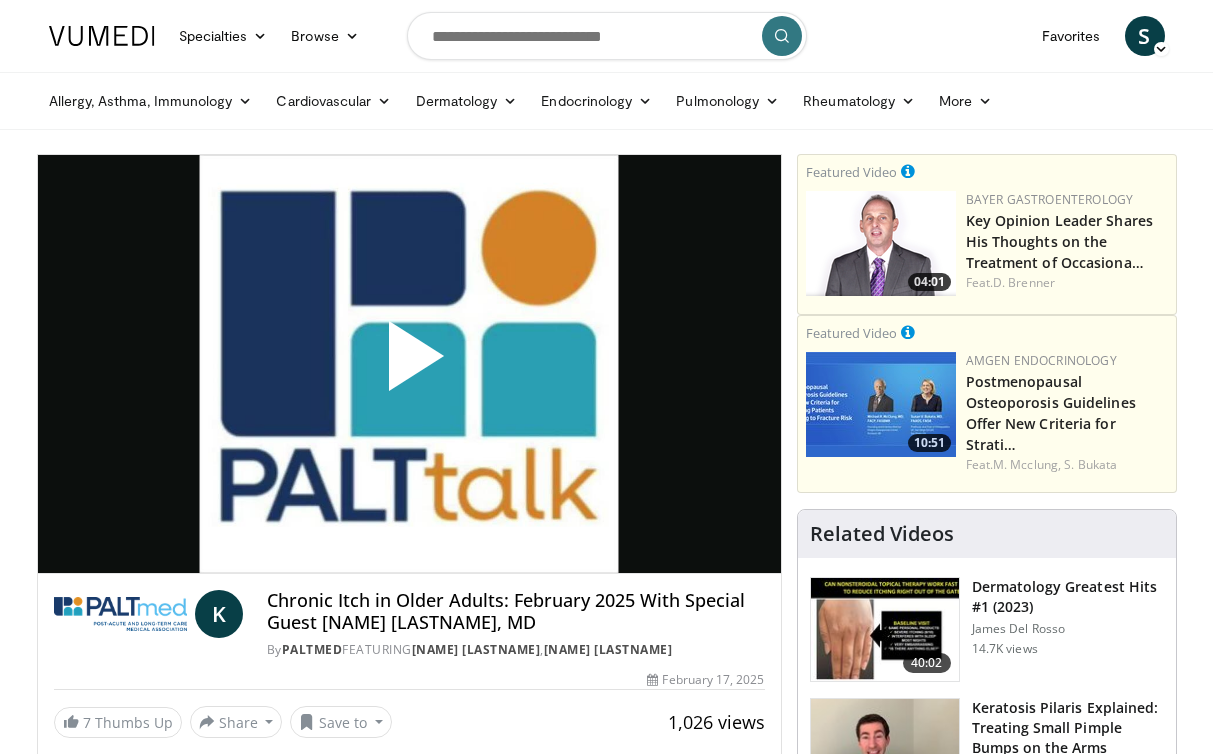 click at bounding box center (409, 364) 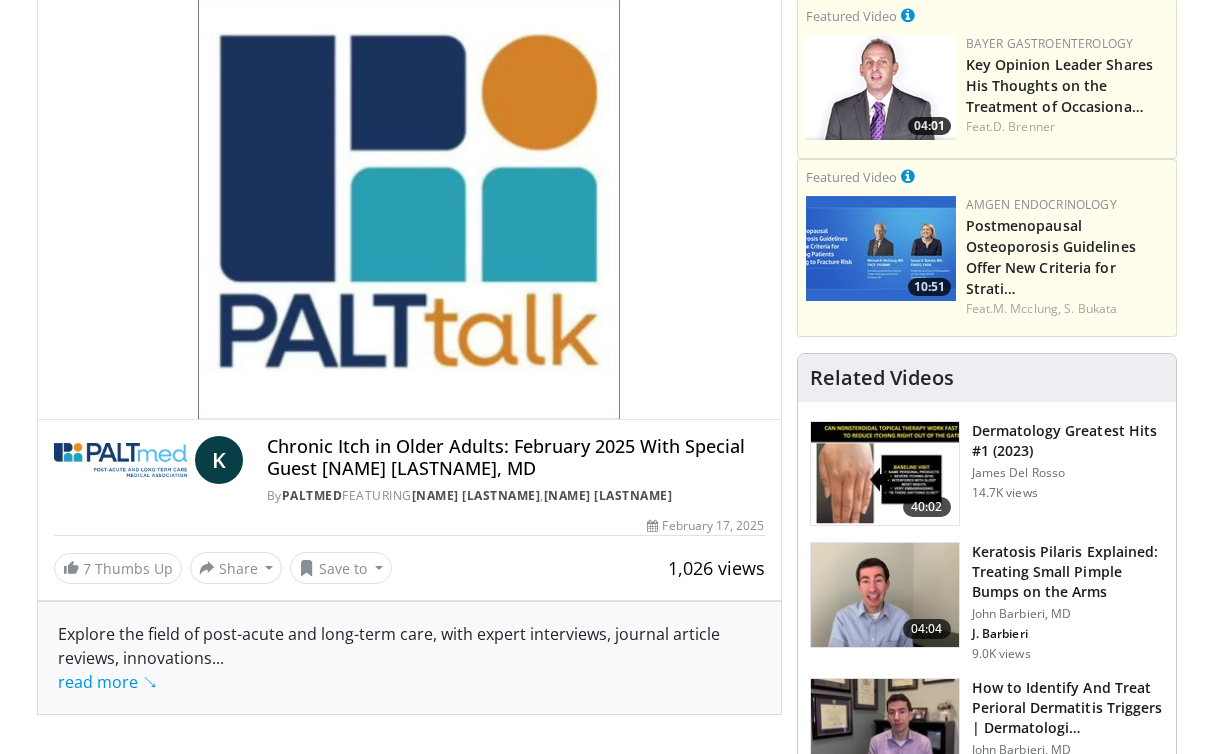 scroll, scrollTop: 136, scrollLeft: 0, axis: vertical 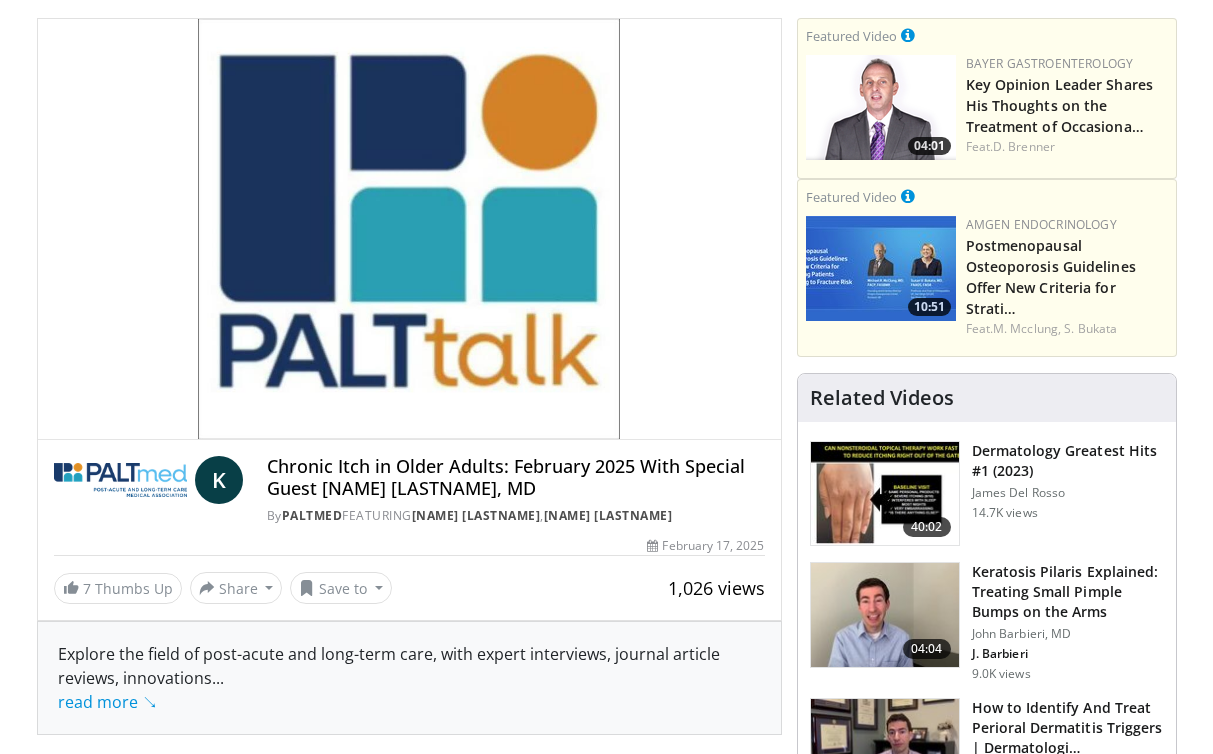 click on "10 seconds
Tap to unmute" at bounding box center (409, 229) 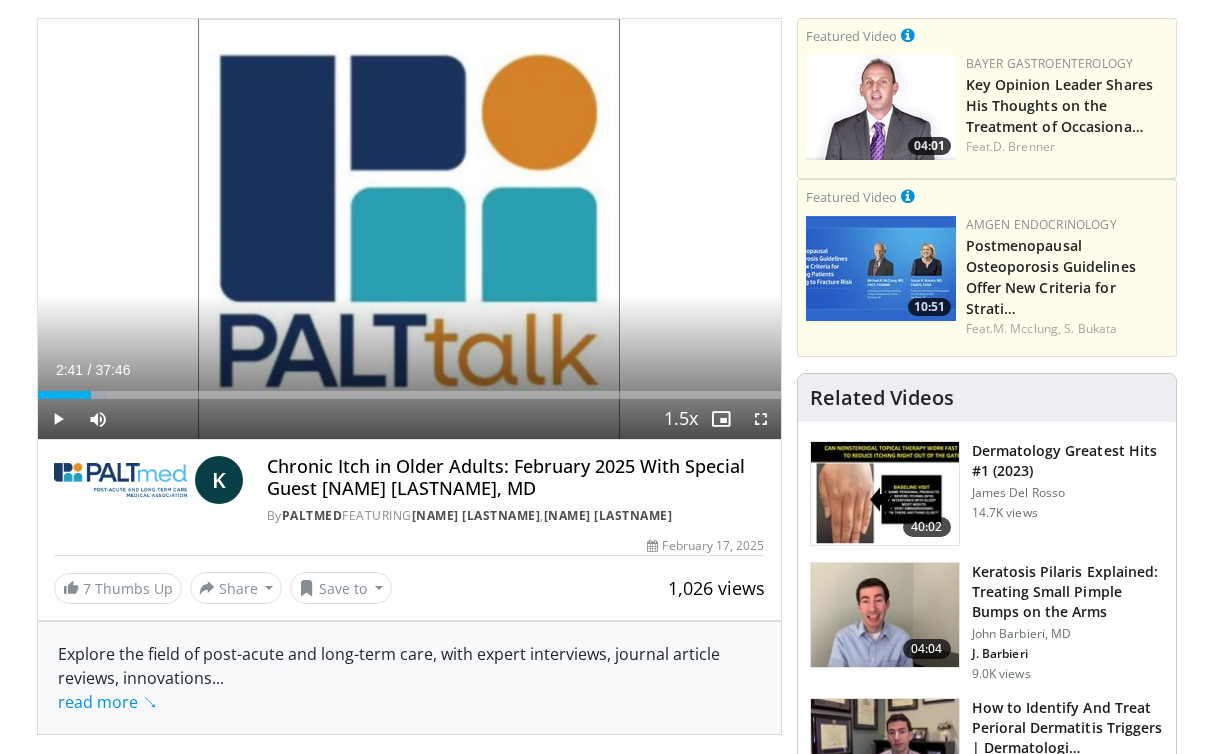click at bounding box center [58, 419] 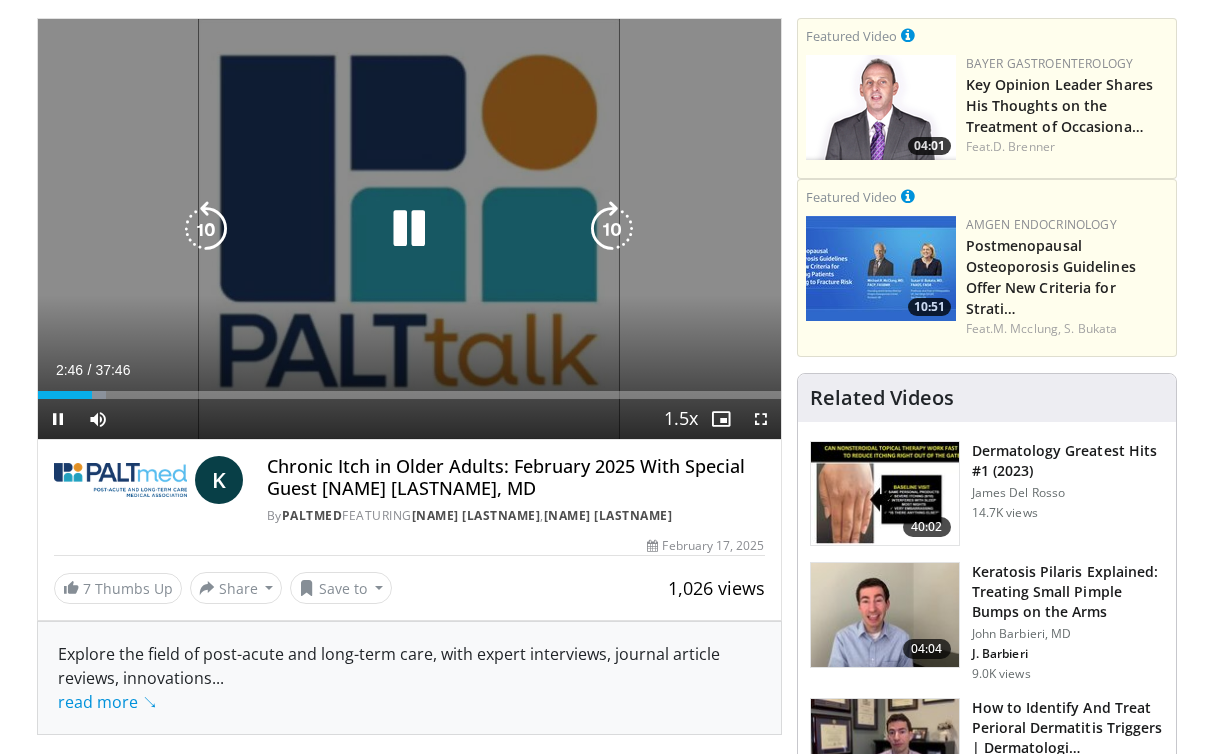 click at bounding box center (612, 229) 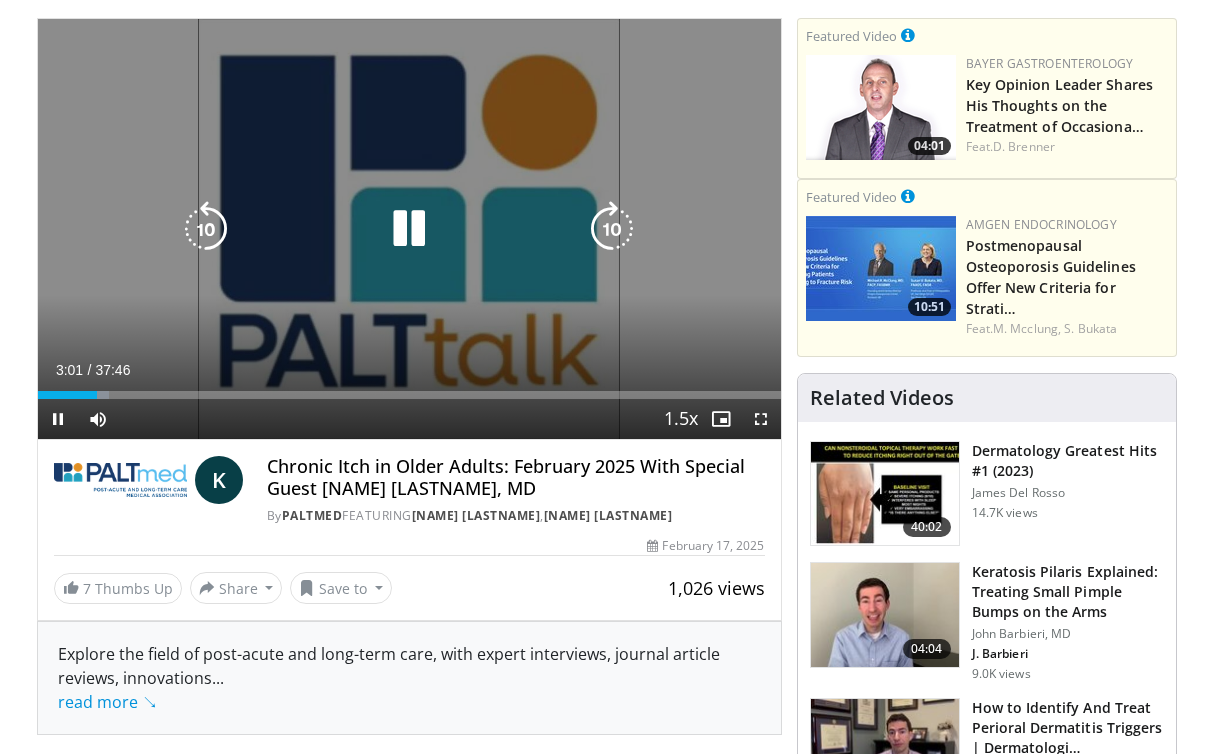 click at bounding box center [612, 229] 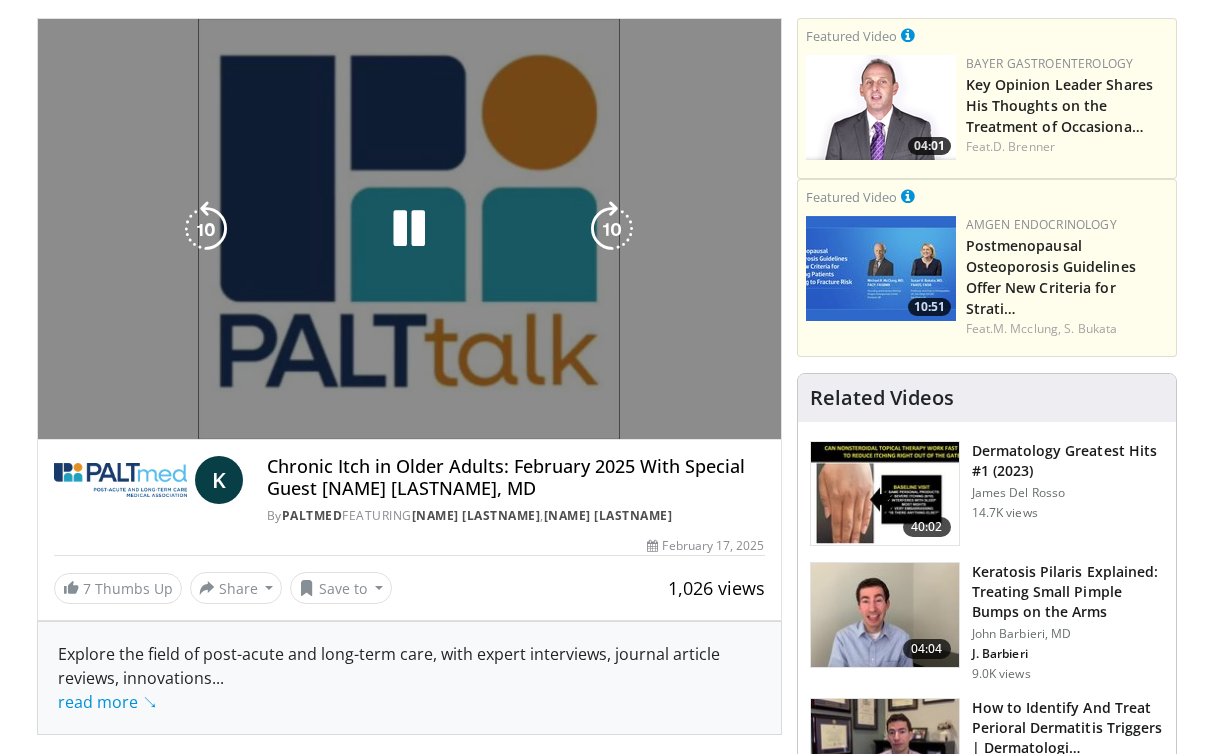 click on "10 seconds
Tap to unmute" at bounding box center [409, 229] 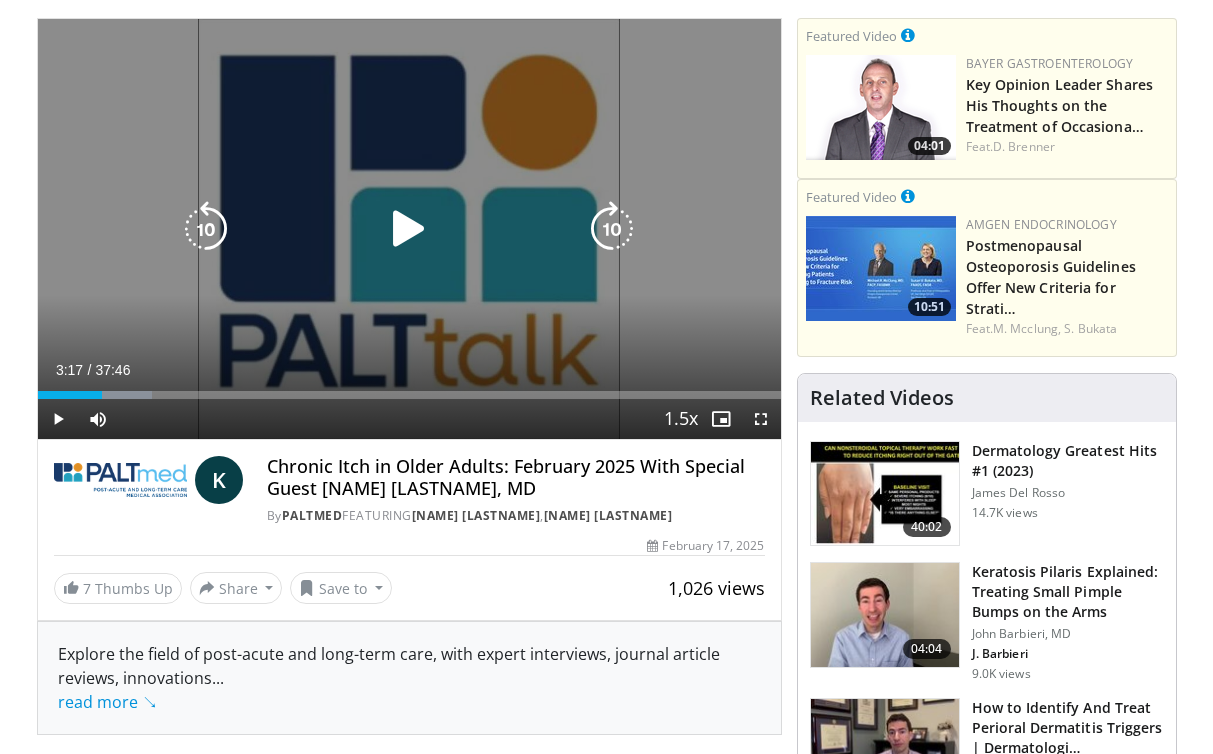 click at bounding box center [612, 229] 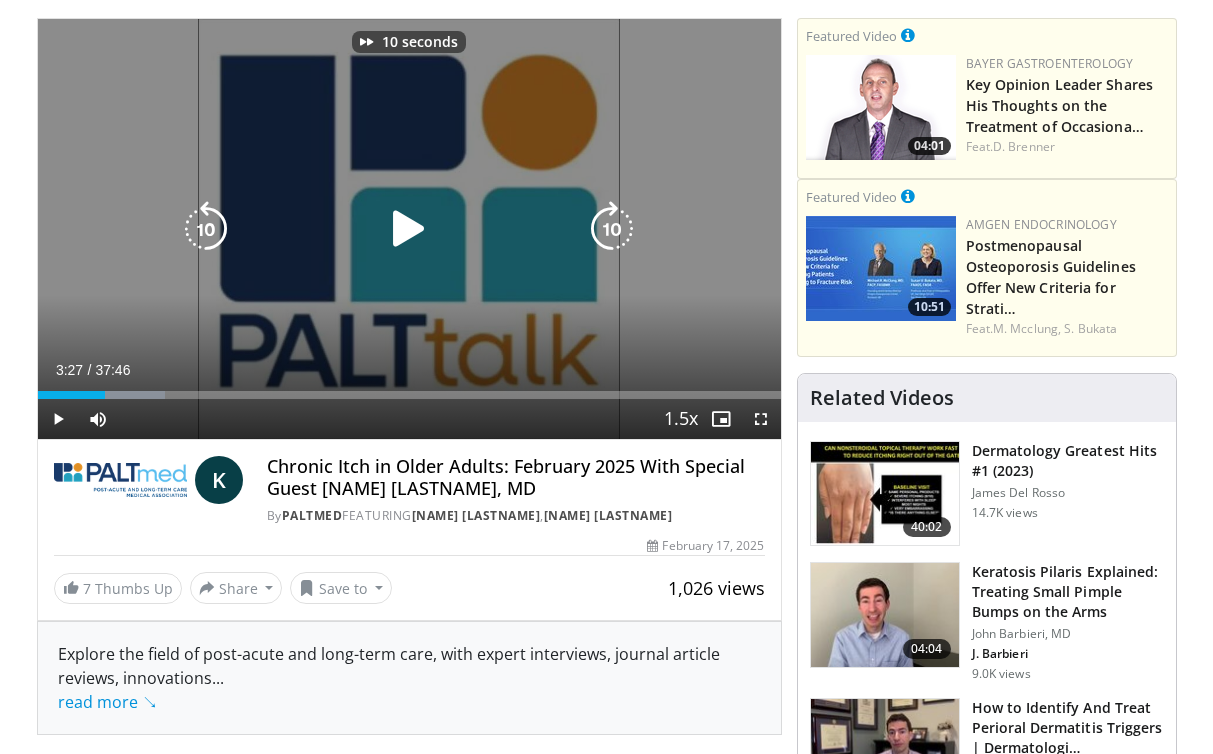click at bounding box center (409, 229) 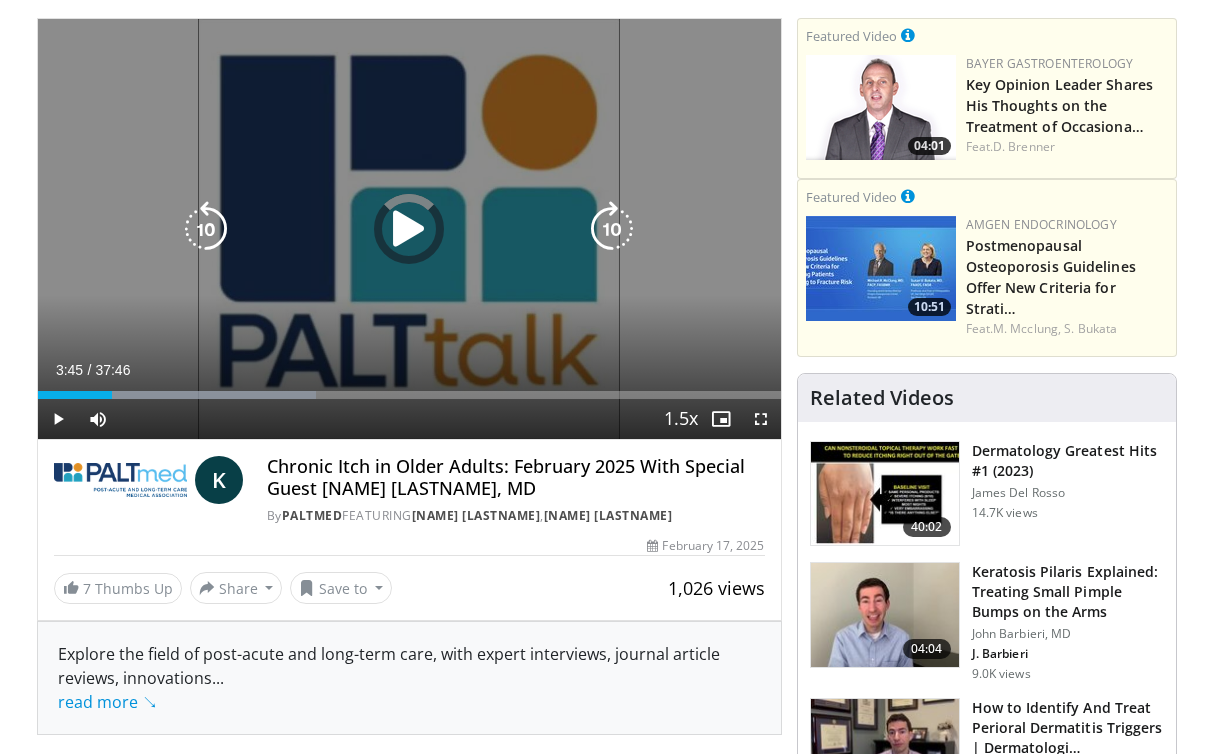 drag, startPoint x: 110, startPoint y: 390, endPoint x: 520, endPoint y: 398, distance: 410.07803 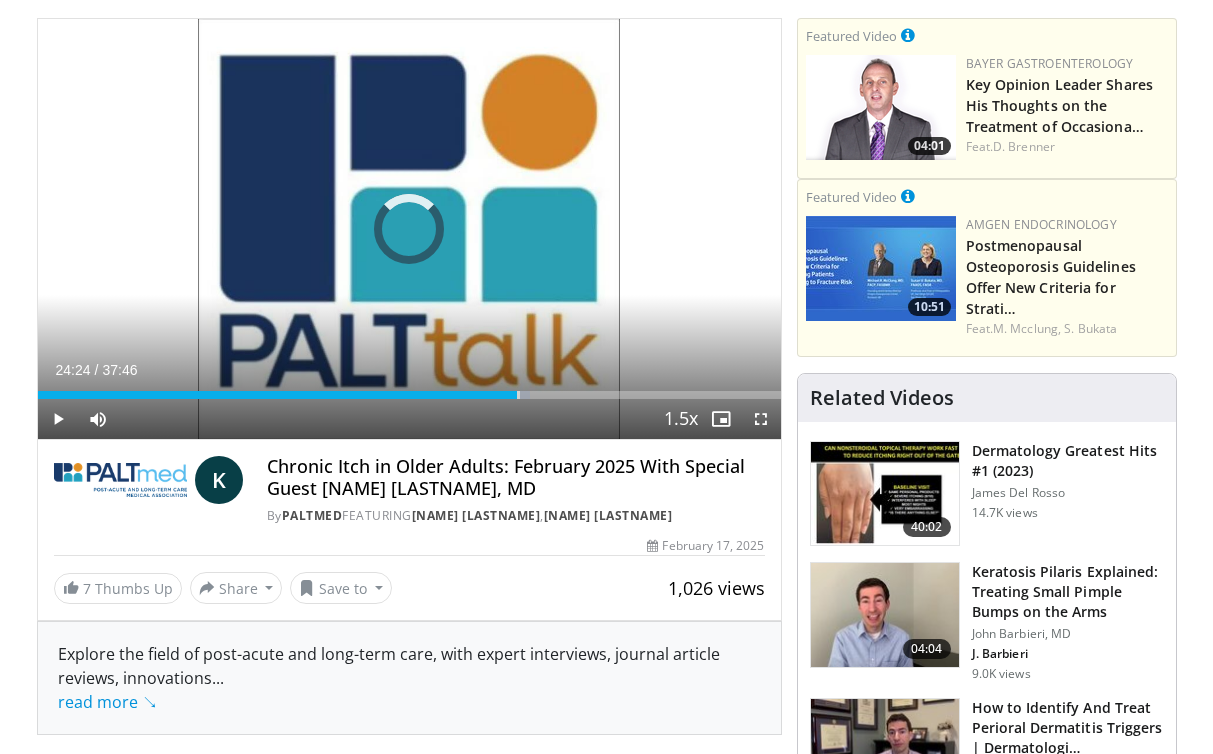 drag, startPoint x: 517, startPoint y: 394, endPoint x: 698, endPoint y: 375, distance: 181.9945 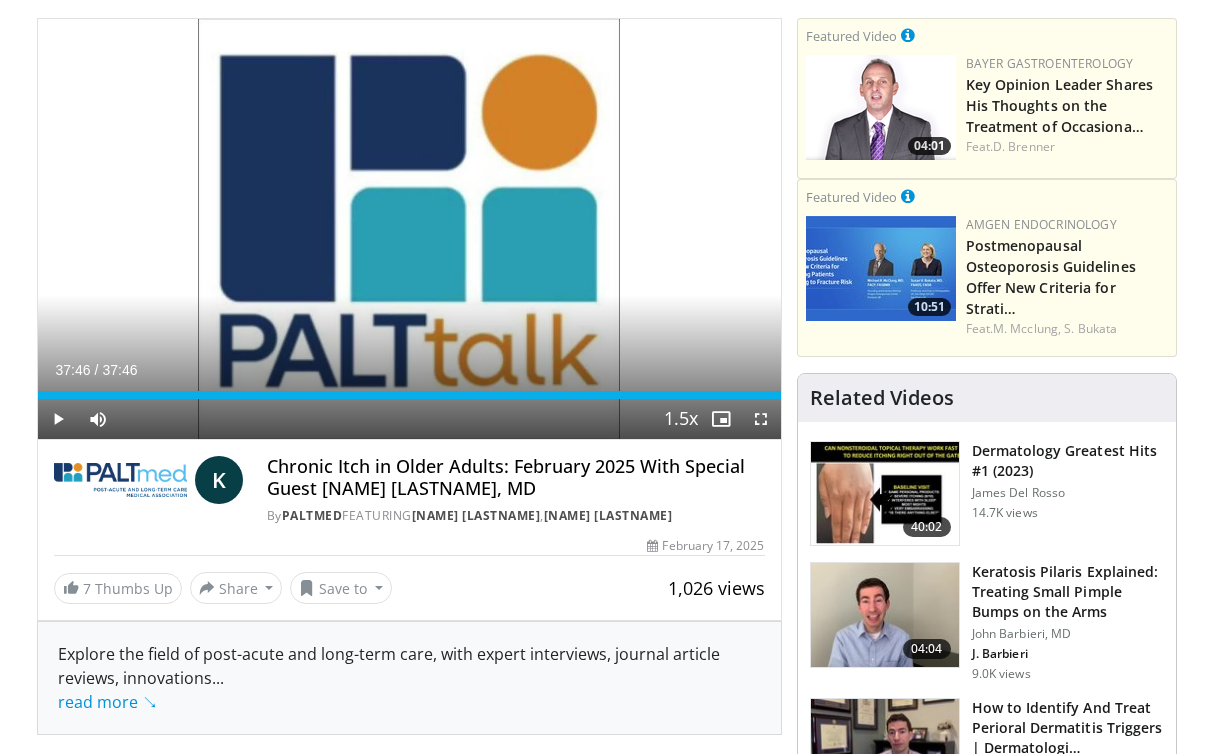drag, startPoint x: 696, startPoint y: 393, endPoint x: 807, endPoint y: 386, distance: 111.220505 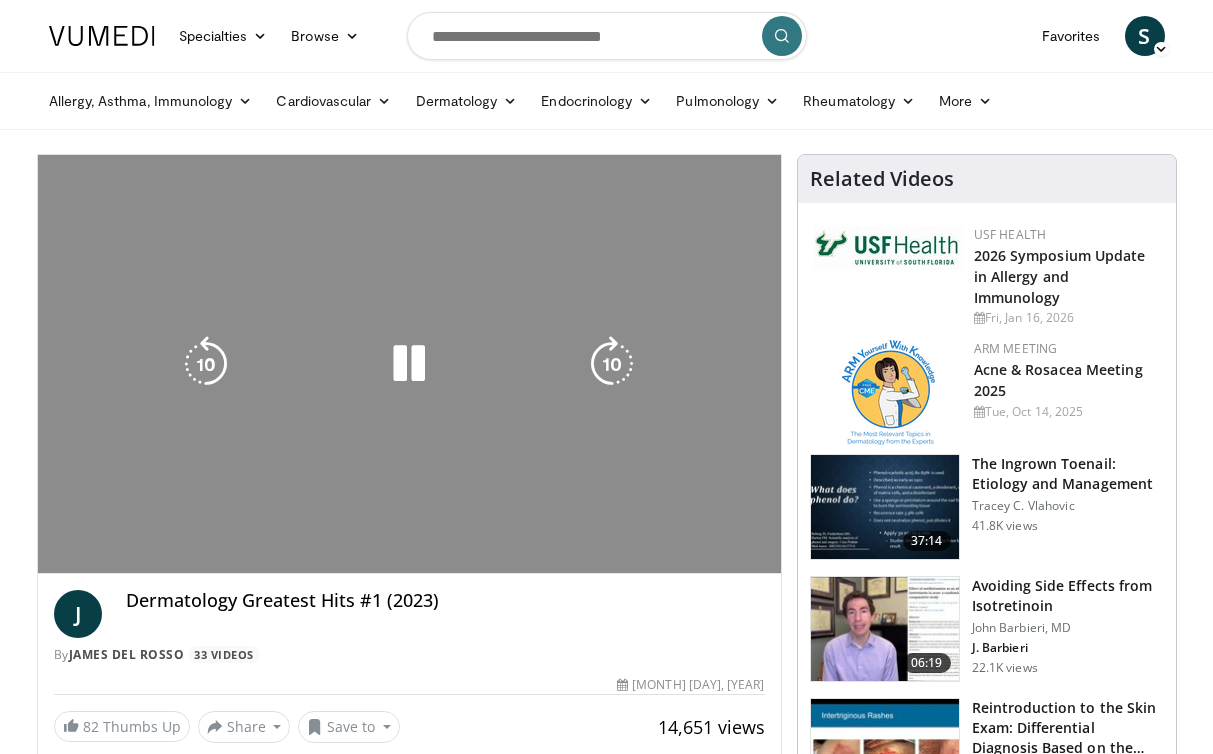 scroll, scrollTop: 0, scrollLeft: 0, axis: both 